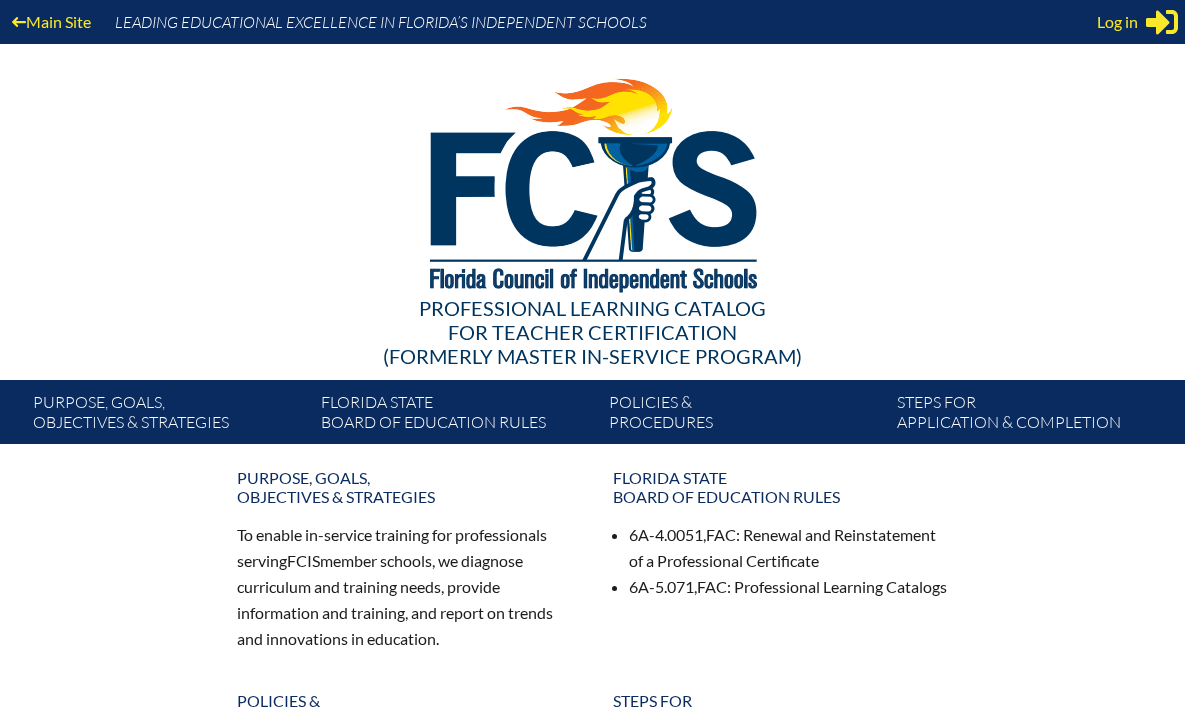 scroll, scrollTop: 0, scrollLeft: 0, axis: both 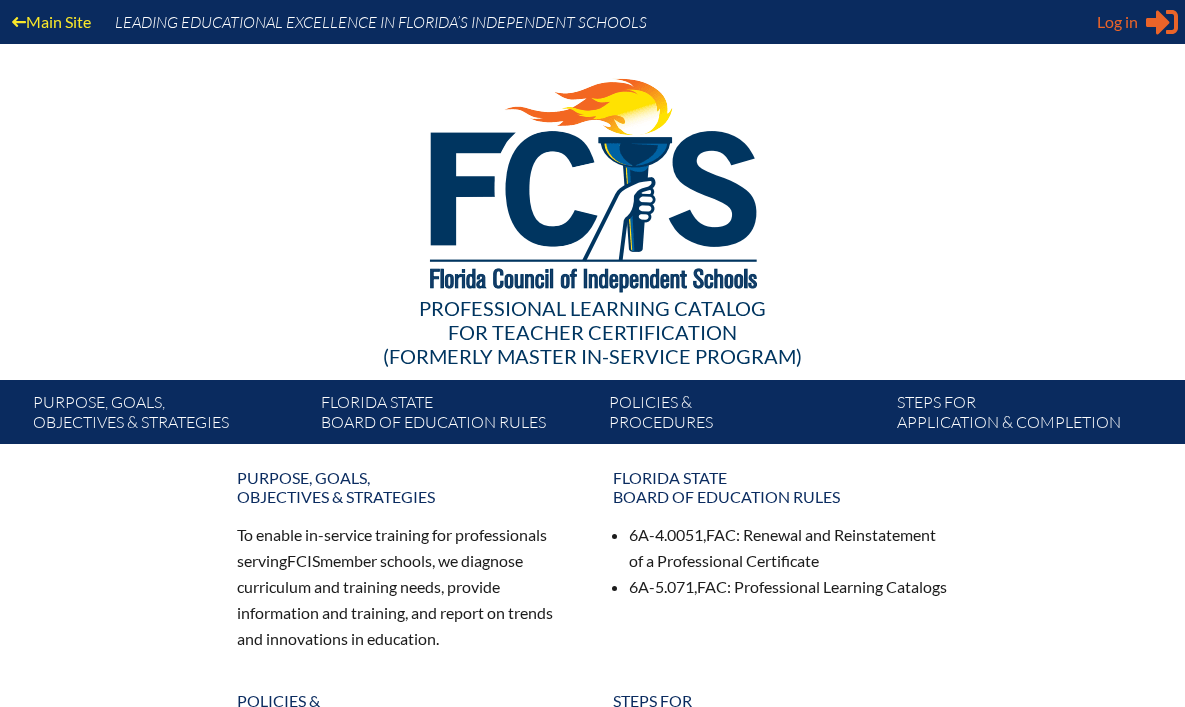 click on "Log in" at bounding box center (1117, 22) 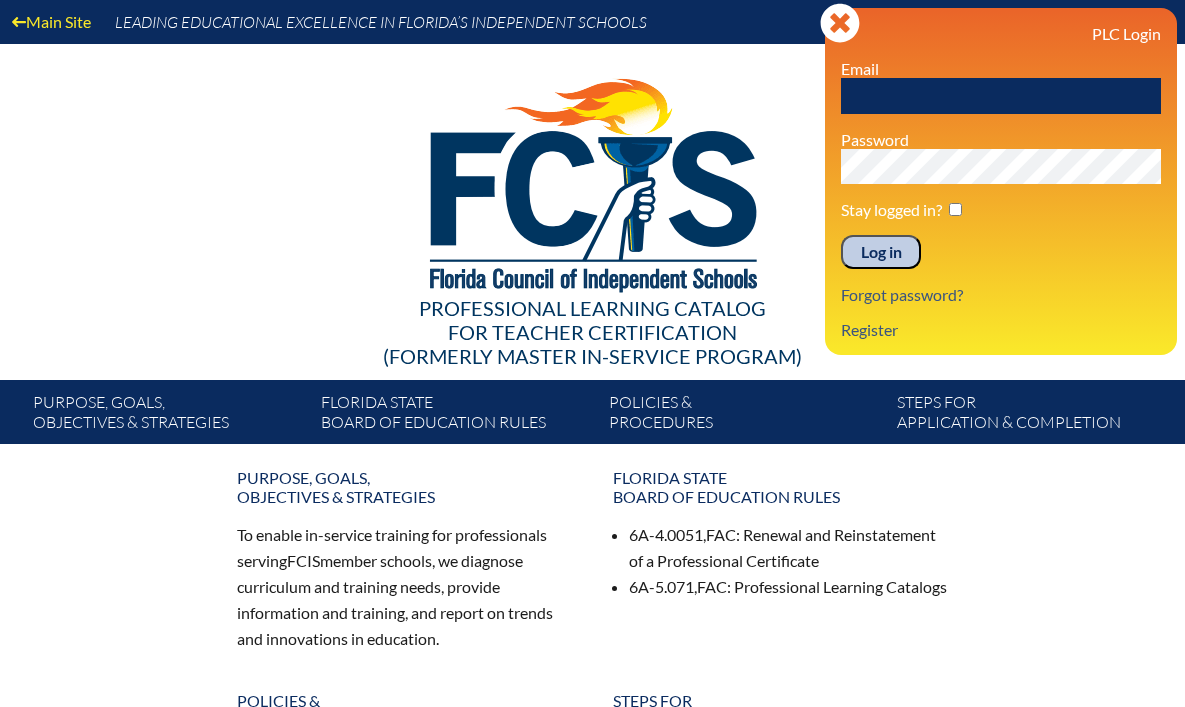 click at bounding box center [1001, 96] 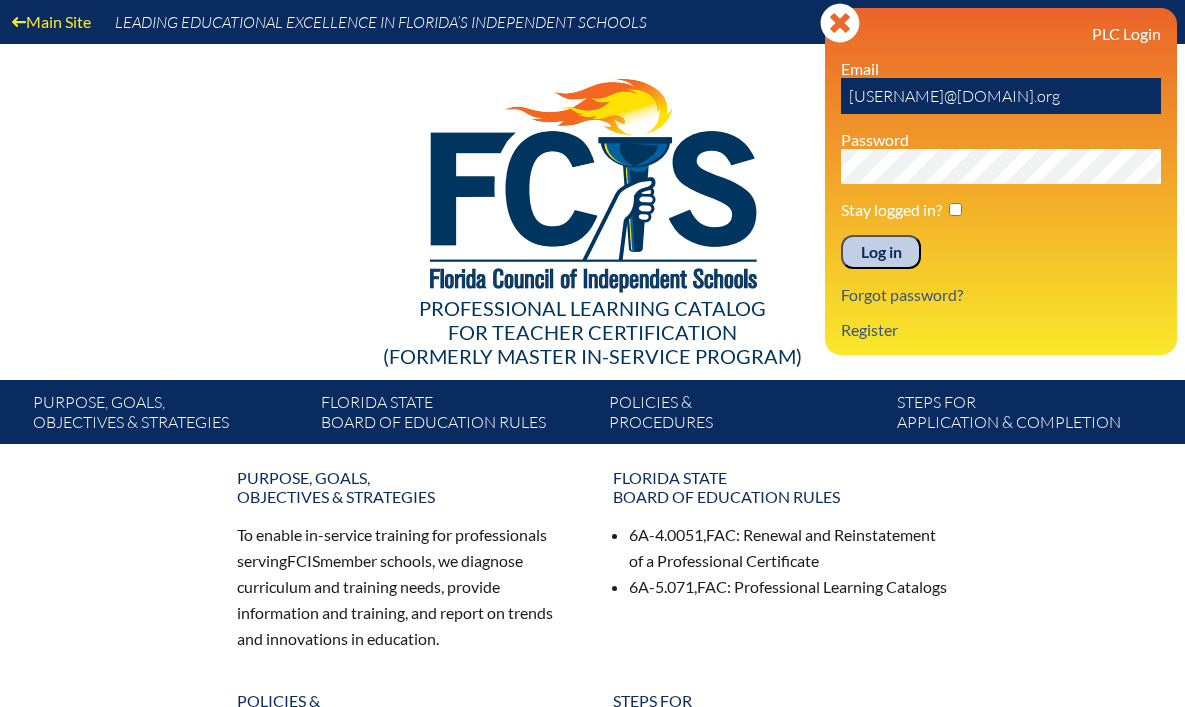 type on "[EMAIL]" 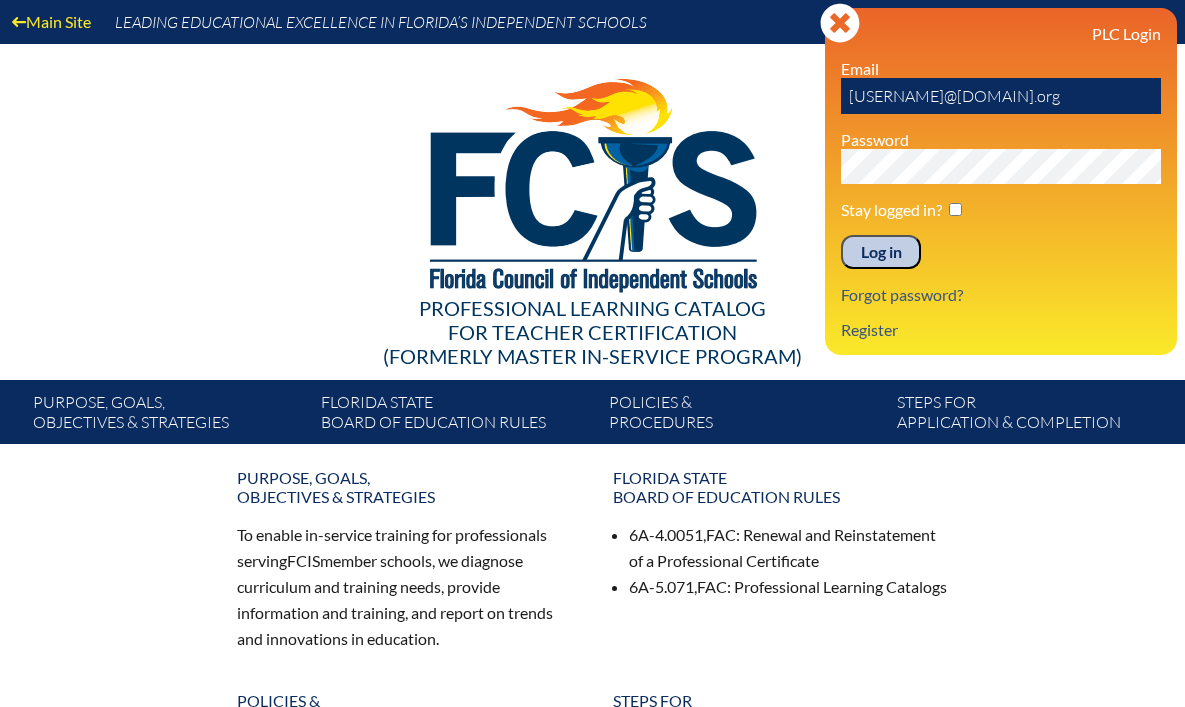click on "Log in" at bounding box center (881, 252) 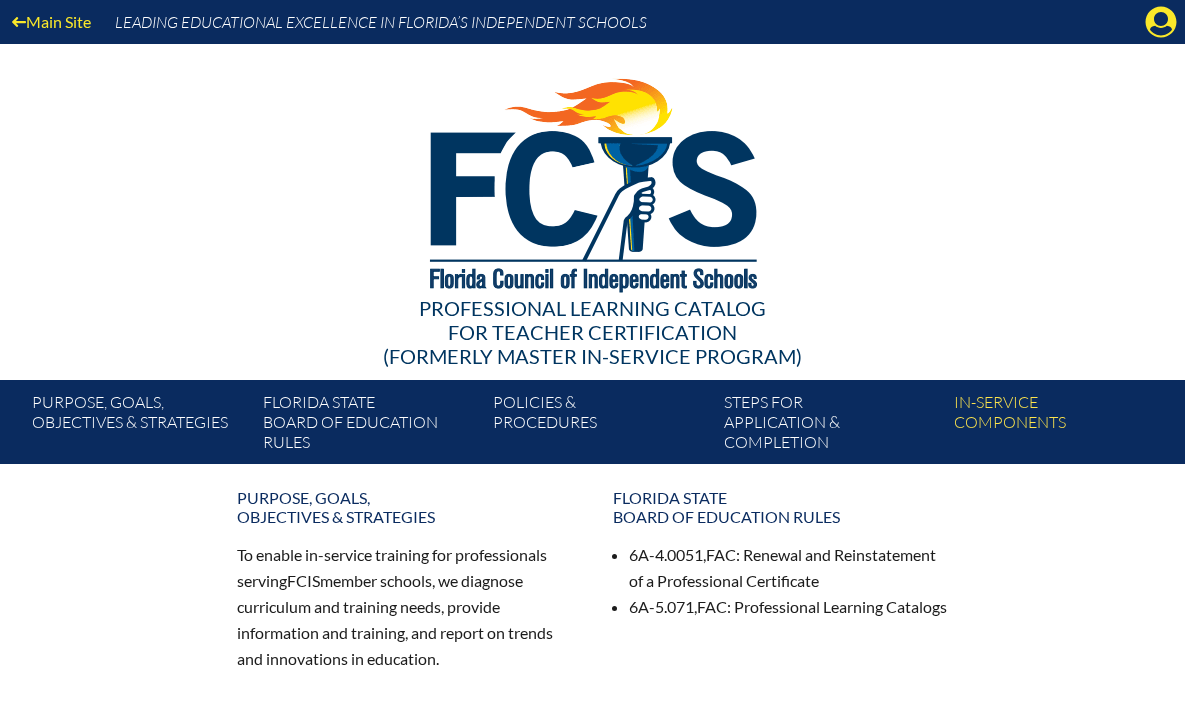 scroll, scrollTop: 0, scrollLeft: 0, axis: both 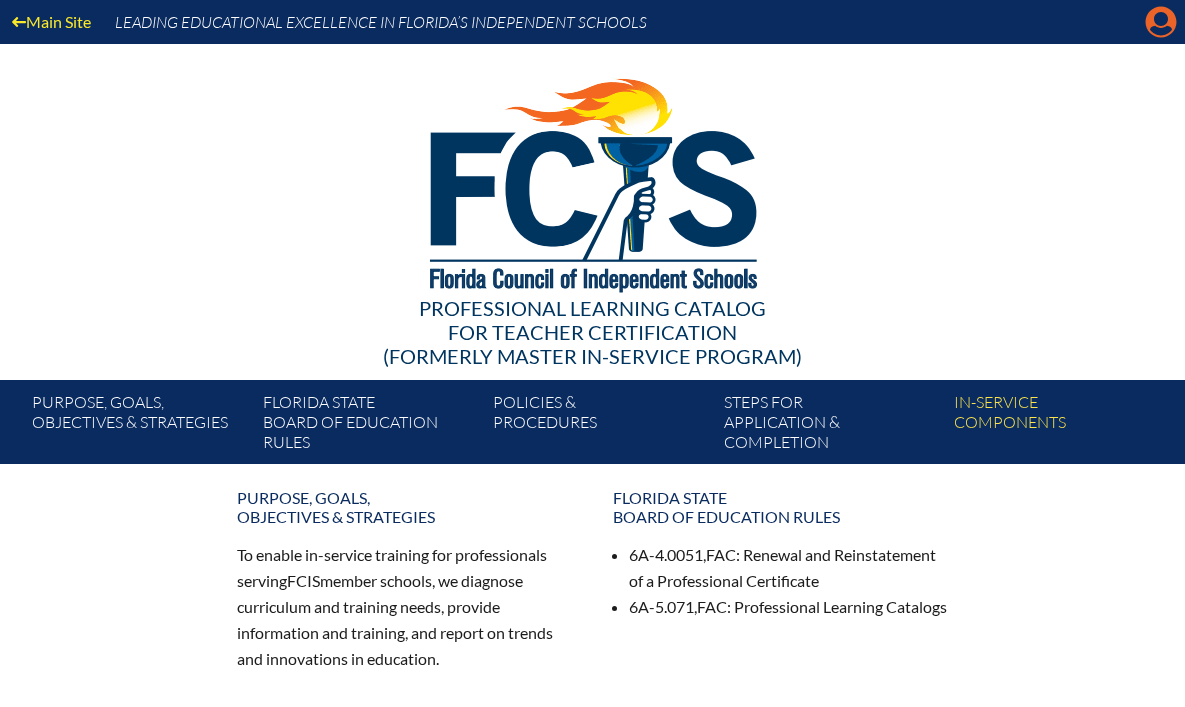 click on "Manage account" 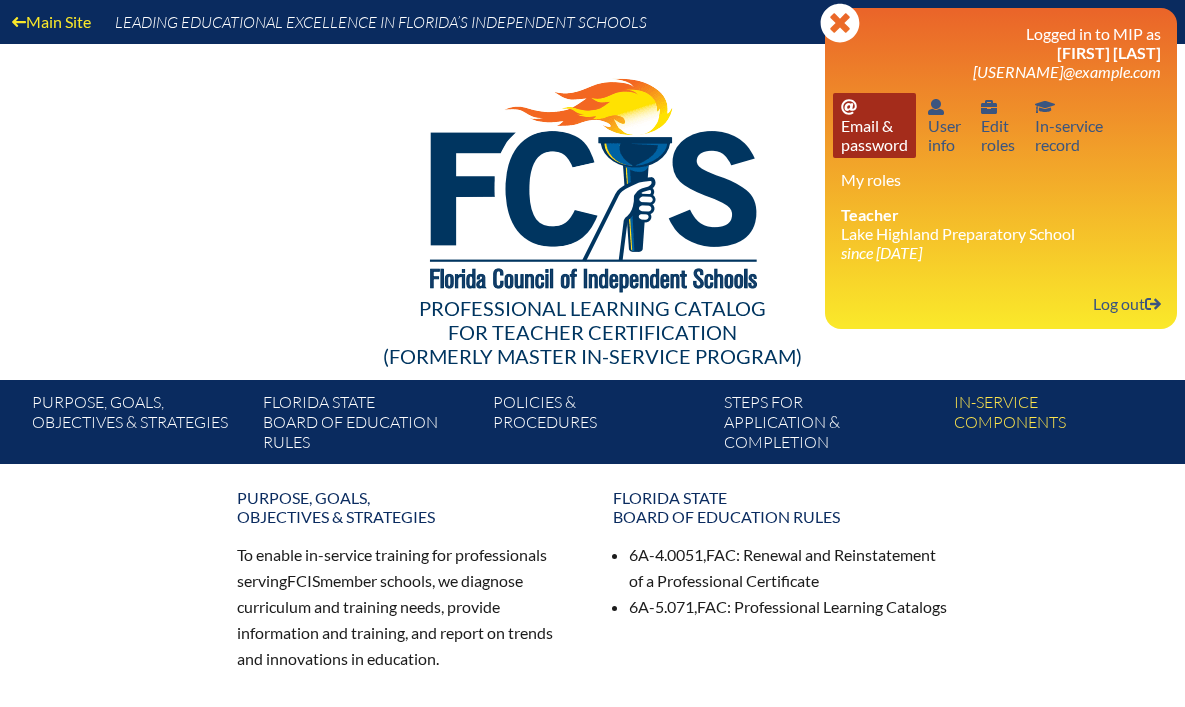 click on "Email password
Email & password" at bounding box center (874, 125) 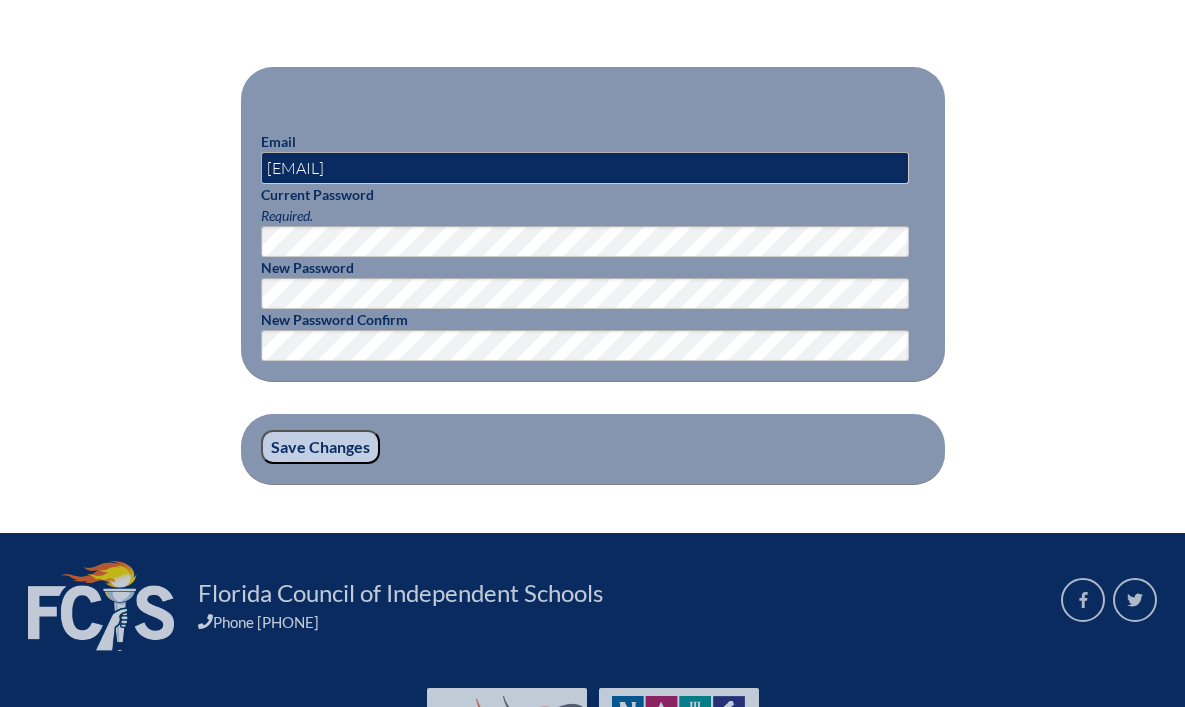 scroll, scrollTop: 596, scrollLeft: 0, axis: vertical 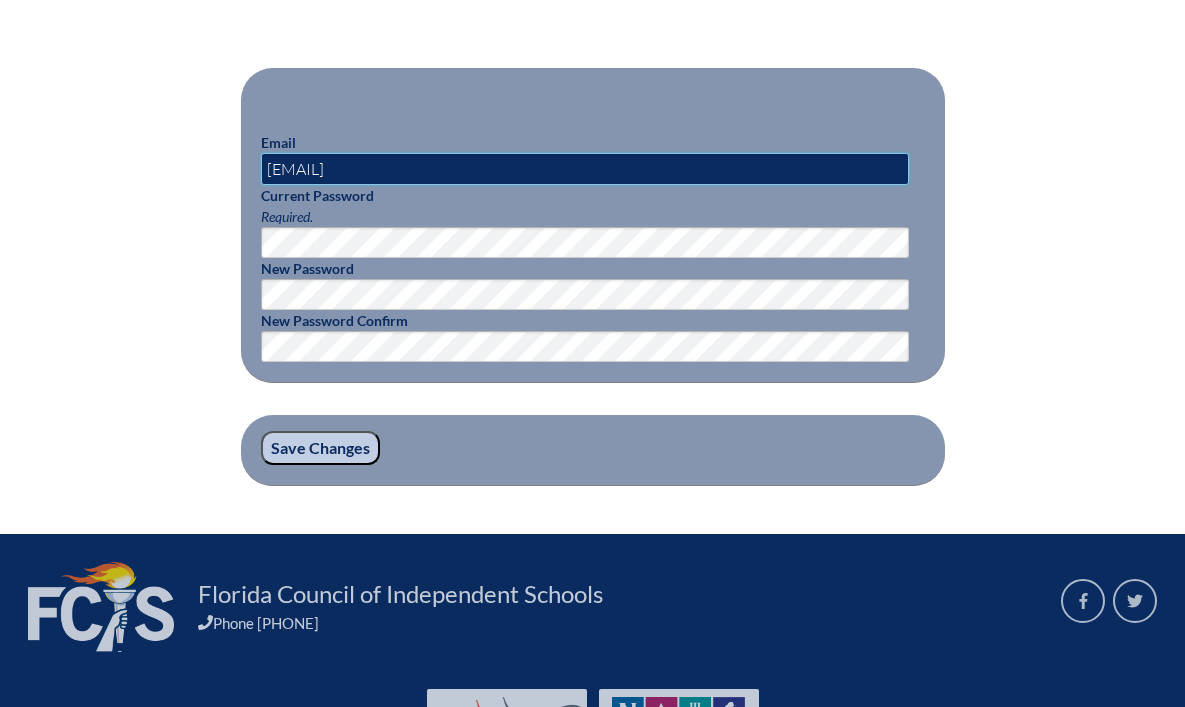 click on "[EMAIL]" at bounding box center (585, 169) 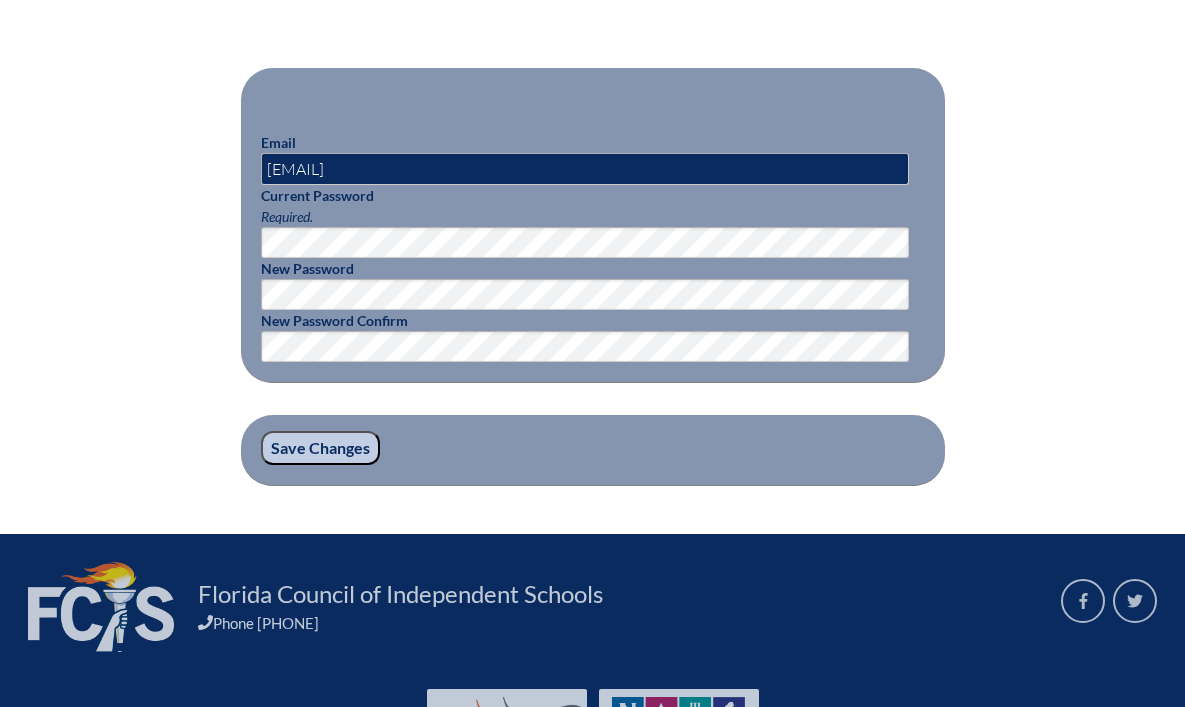 click on "Save Changes" at bounding box center [320, 448] 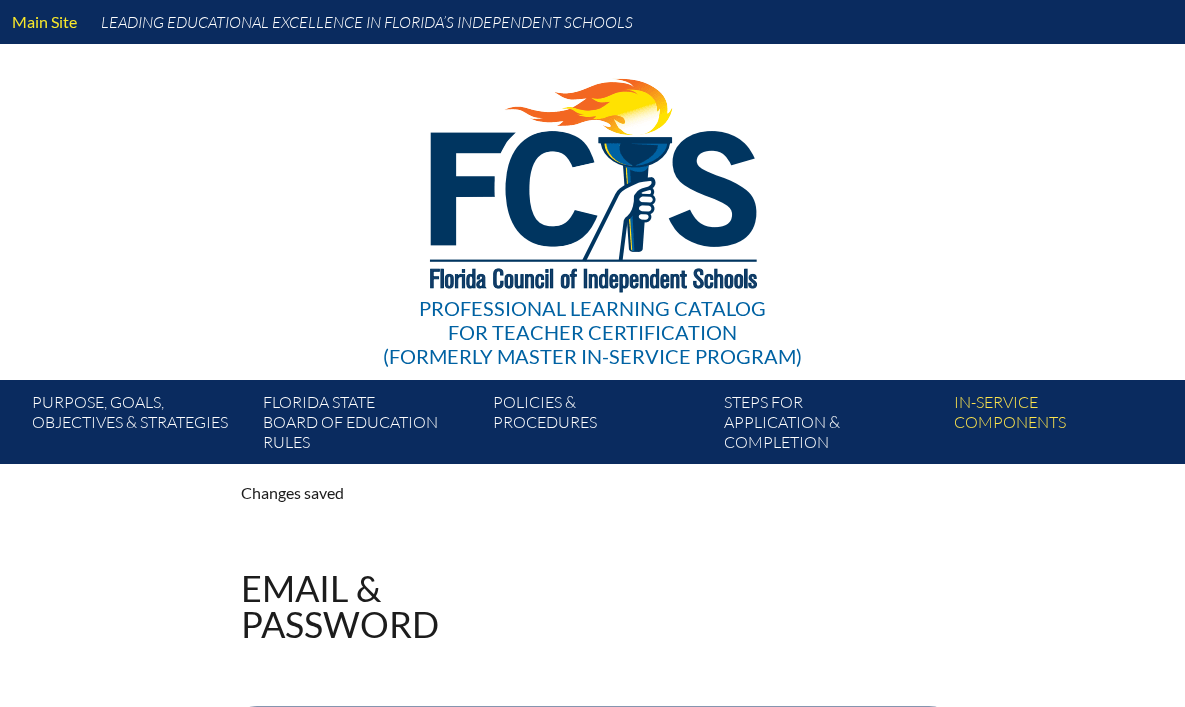 scroll, scrollTop: 0, scrollLeft: 0, axis: both 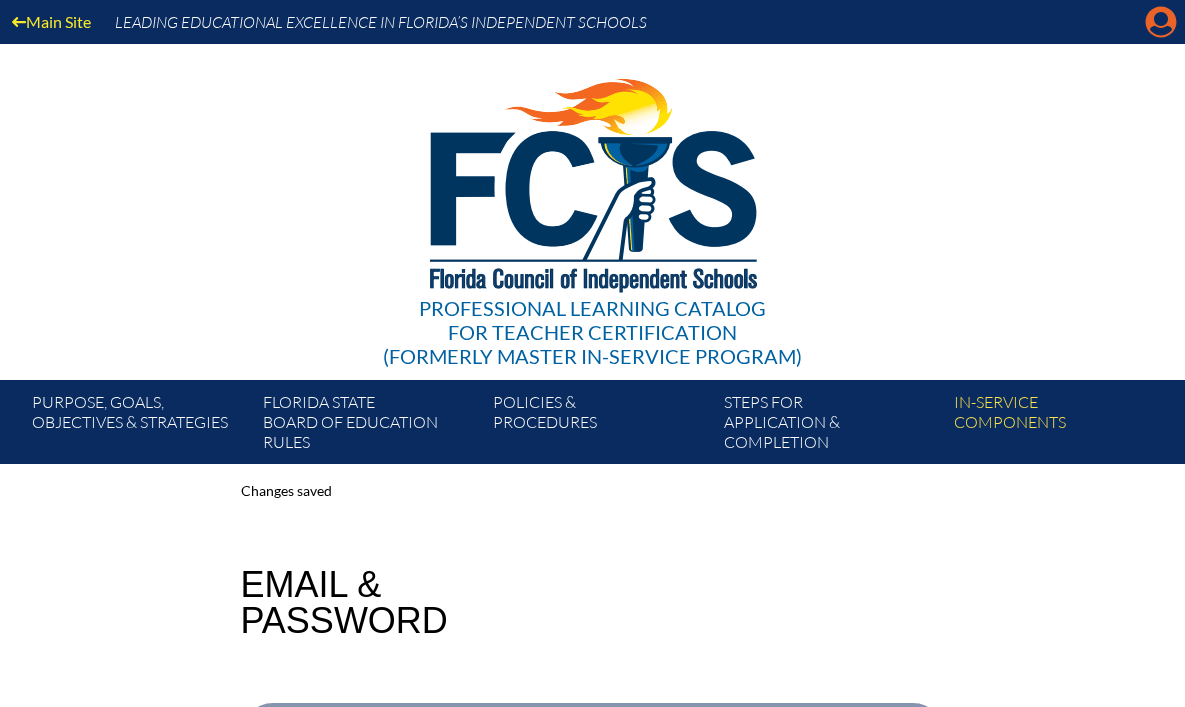 click 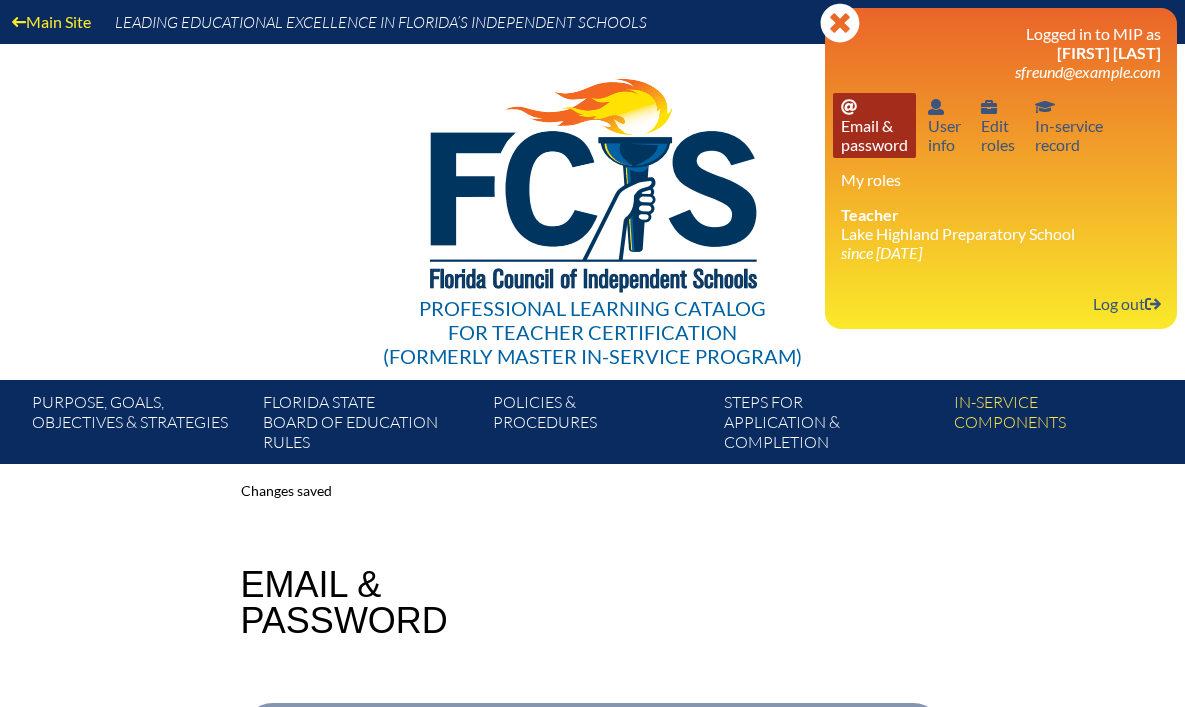 click on "Email password
Email & password" at bounding box center [874, 125] 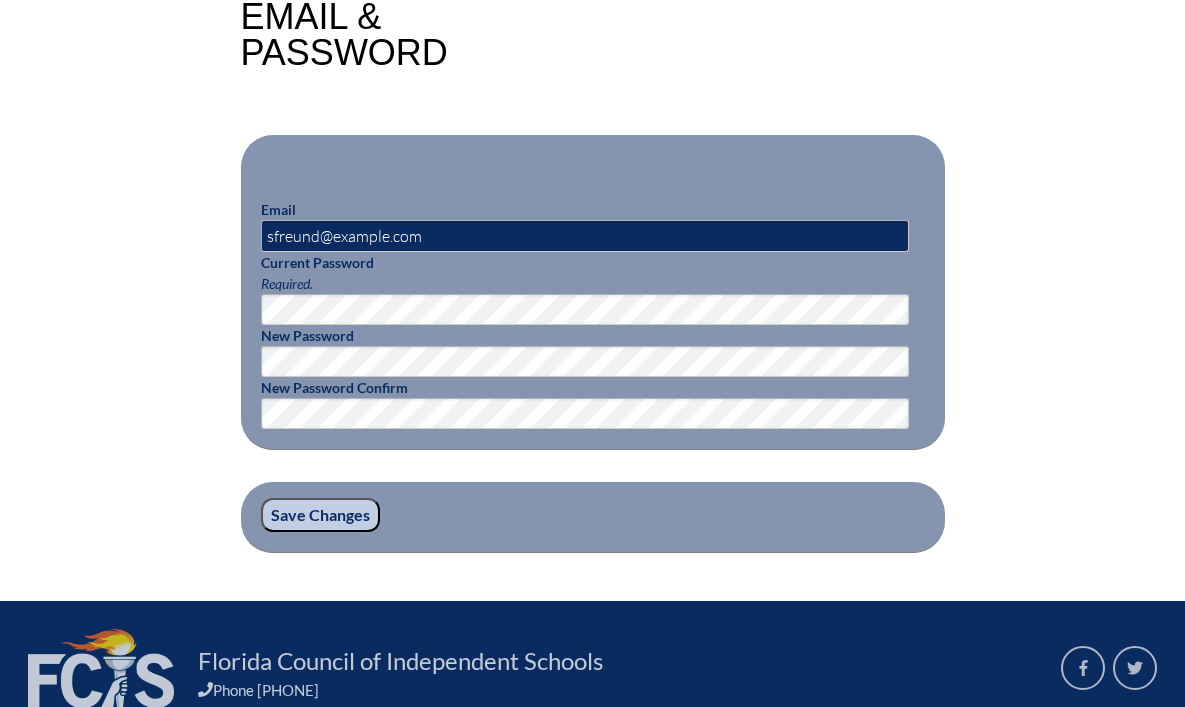 scroll, scrollTop: 630, scrollLeft: 0, axis: vertical 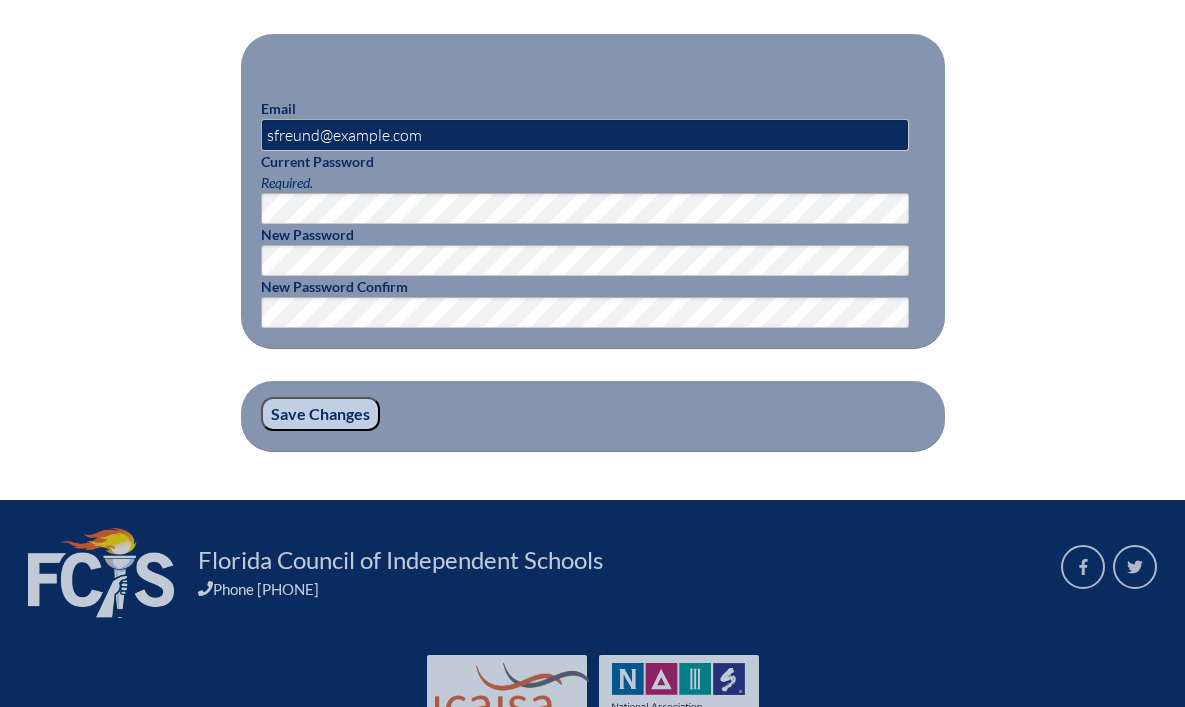 click on "Save Changes" at bounding box center [593, 416] 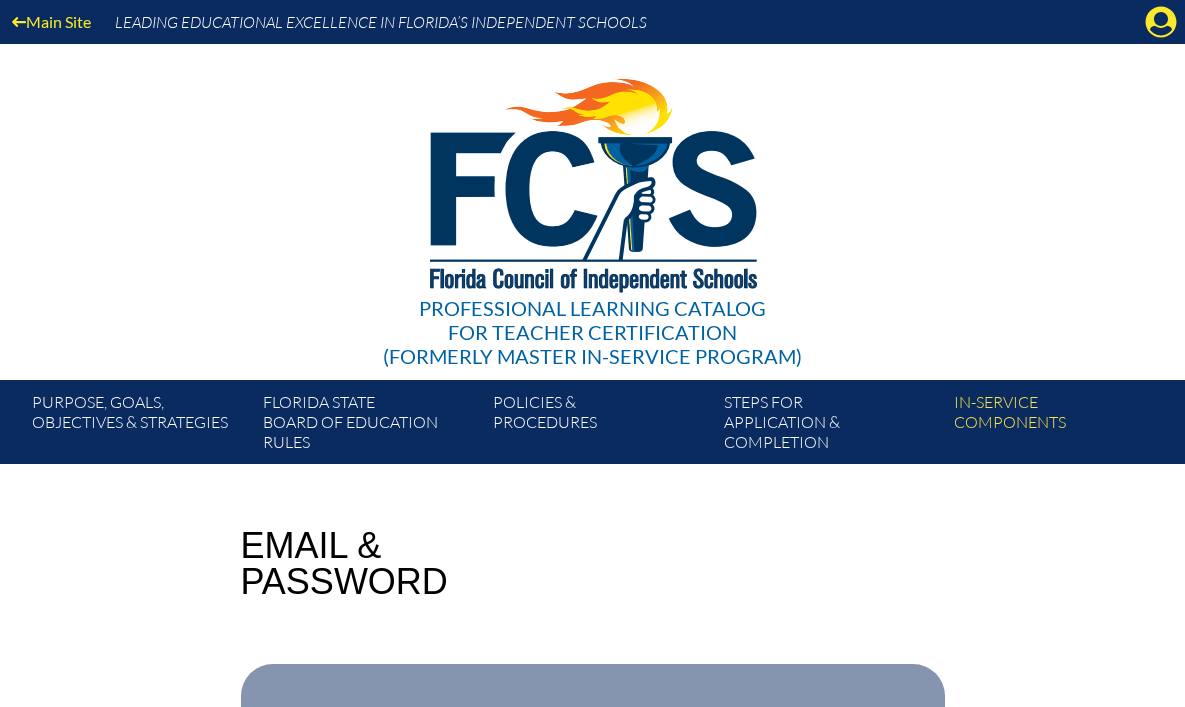 scroll, scrollTop: 0, scrollLeft: 0, axis: both 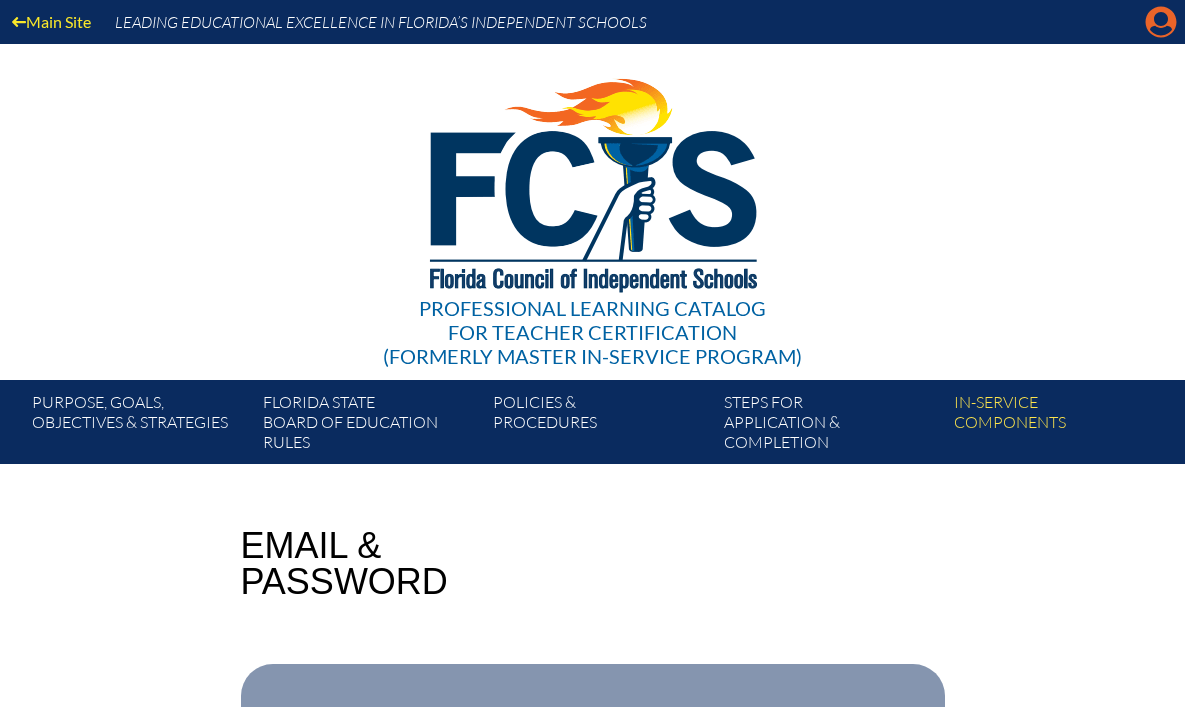 click on "Manage account" 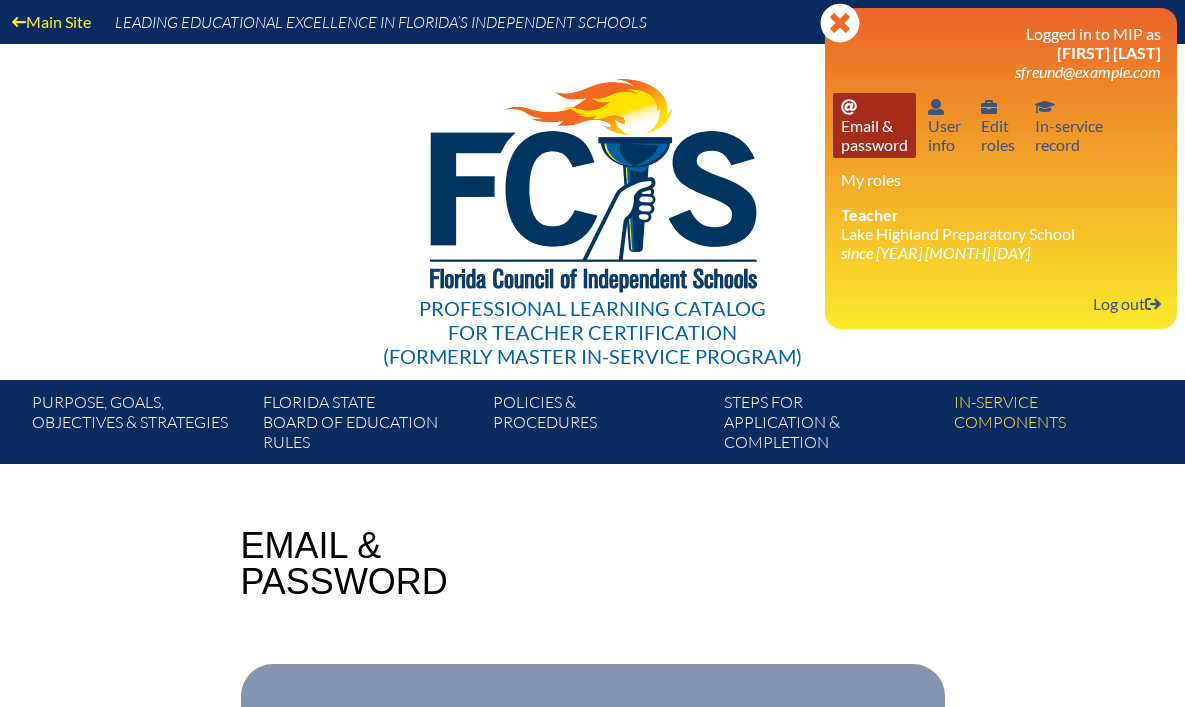 click on "Email password
Email & password" at bounding box center [874, 125] 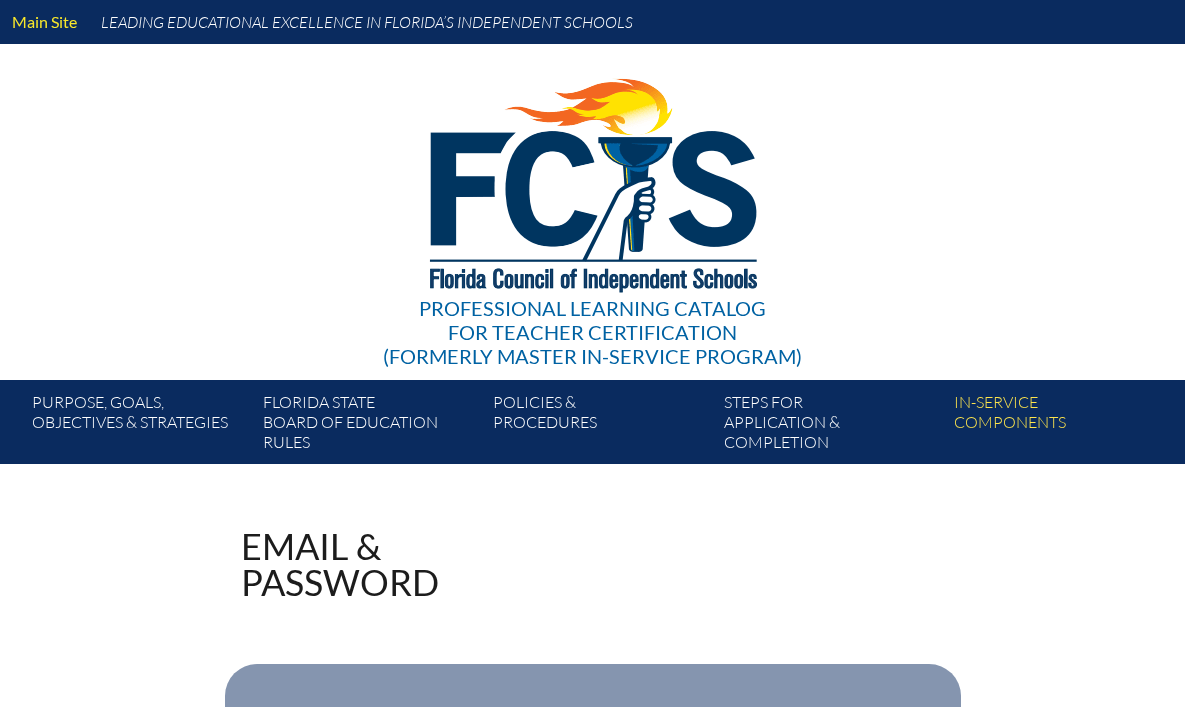 scroll, scrollTop: 0, scrollLeft: 0, axis: both 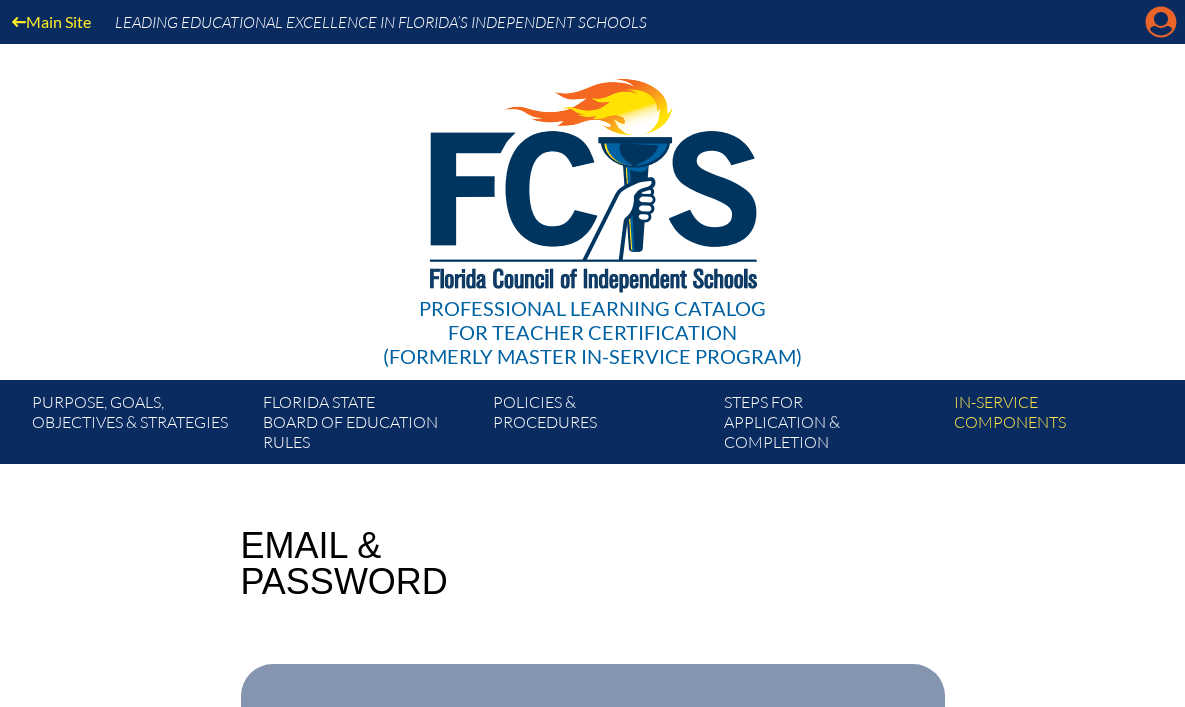 click 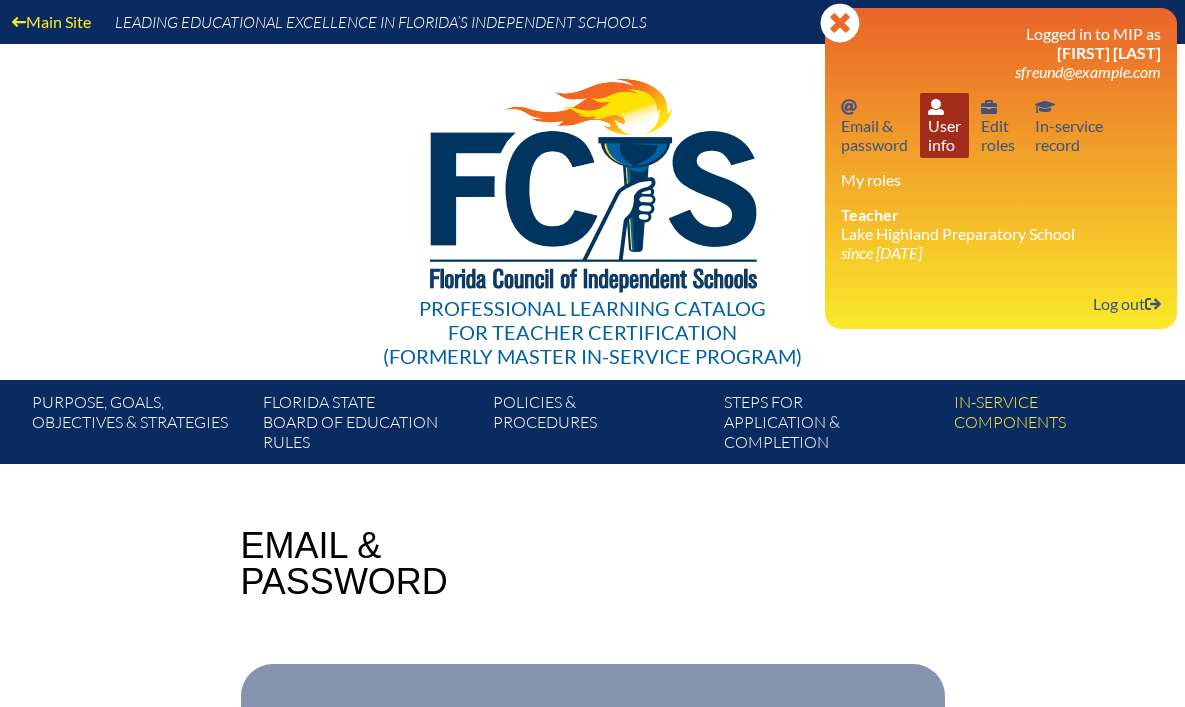 click on "User info
User info" at bounding box center [944, 125] 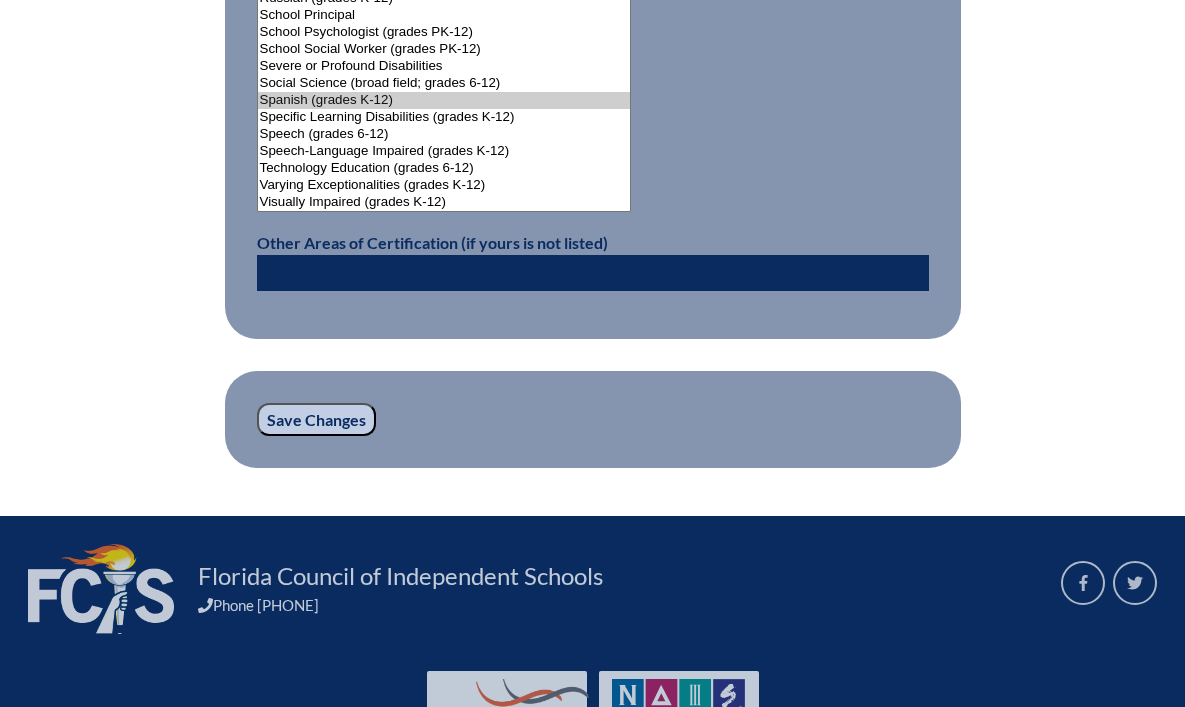 scroll, scrollTop: 2621, scrollLeft: 0, axis: vertical 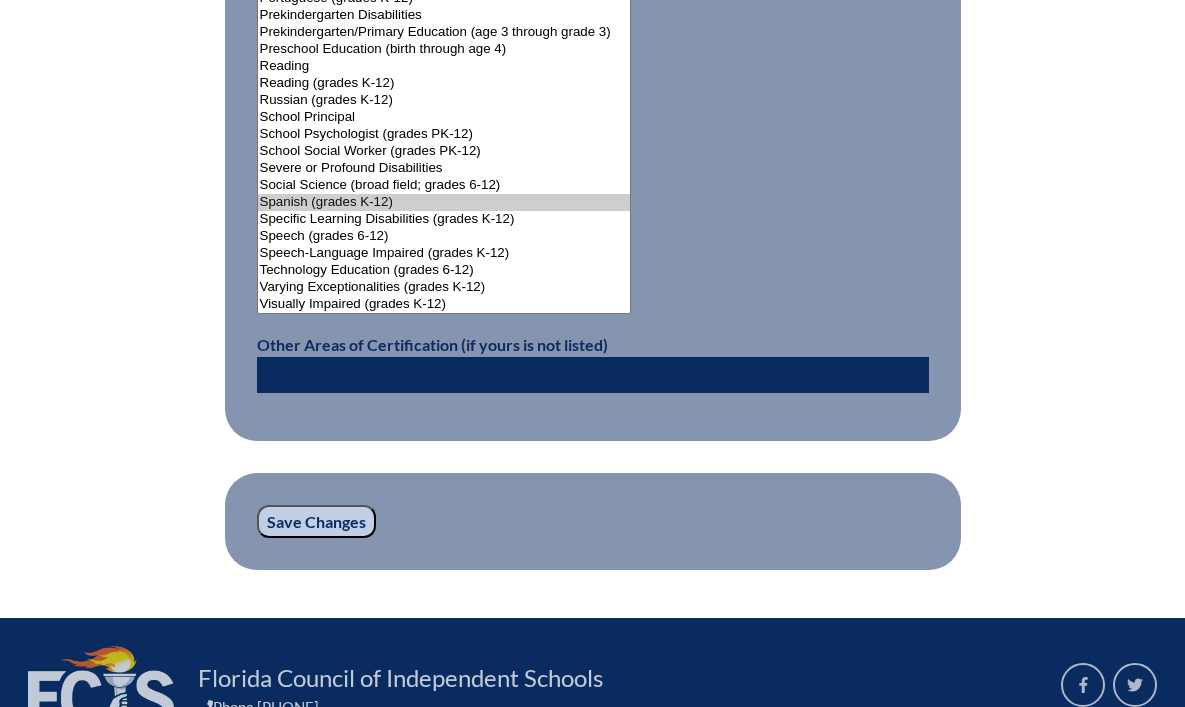 click on "Save Changes" at bounding box center (316, 522) 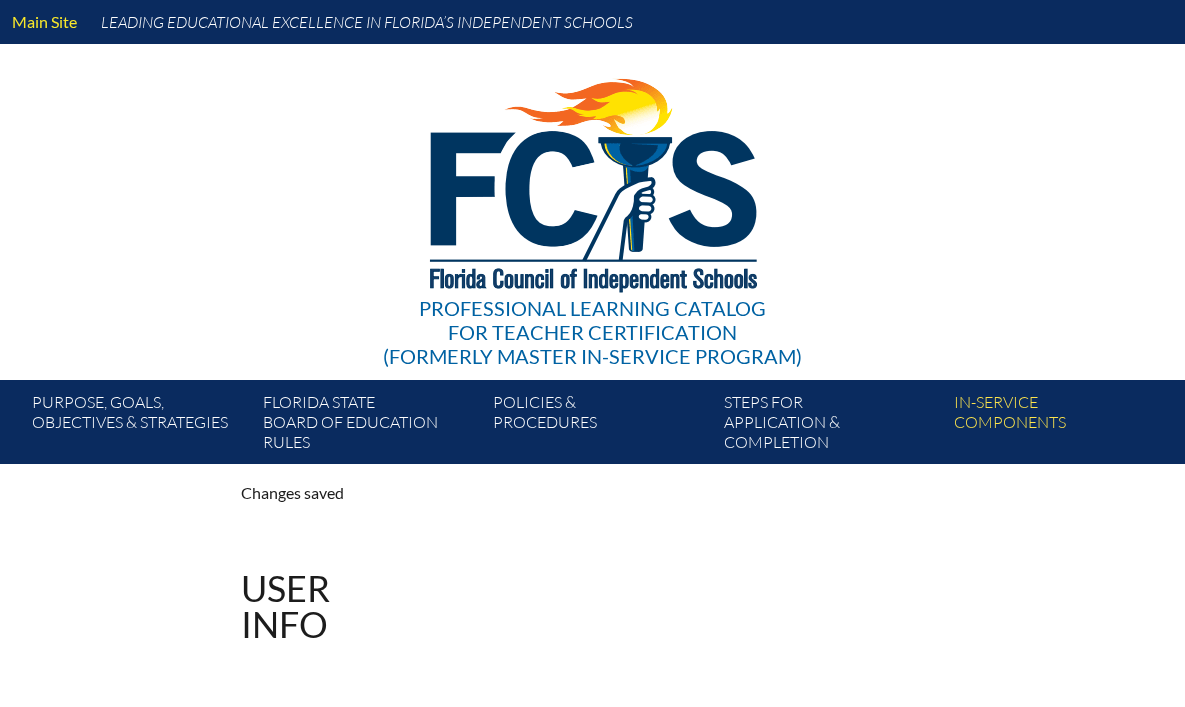 scroll, scrollTop: 0, scrollLeft: 0, axis: both 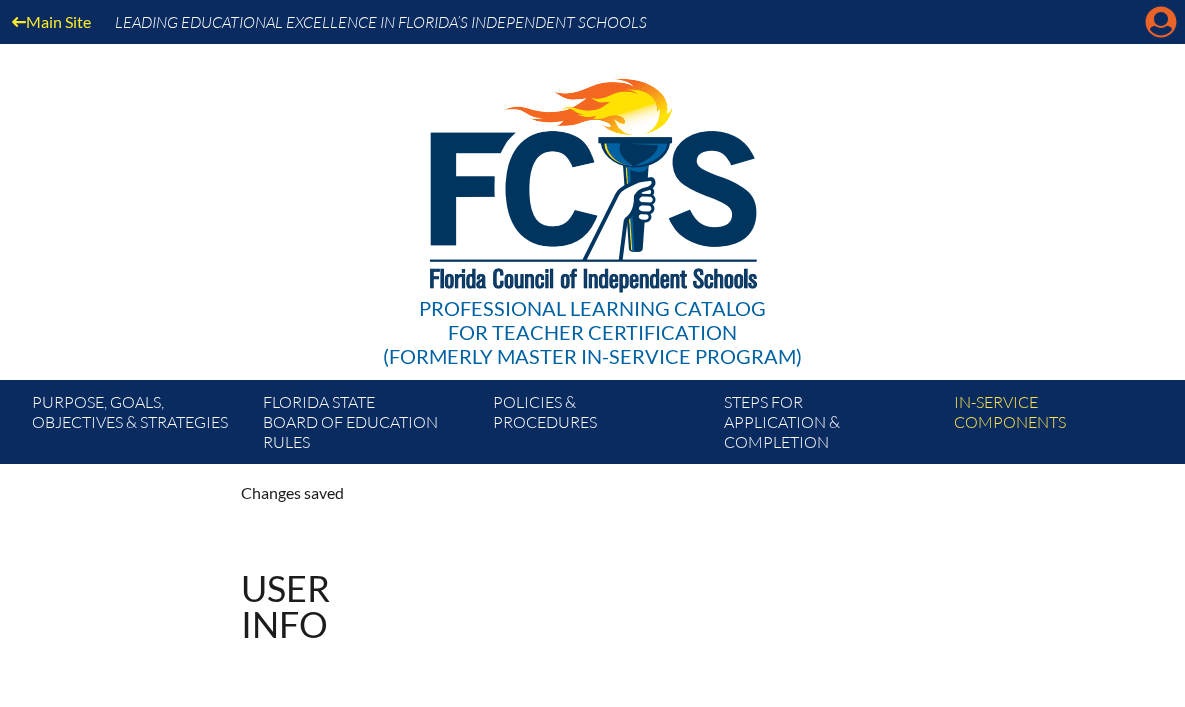 click 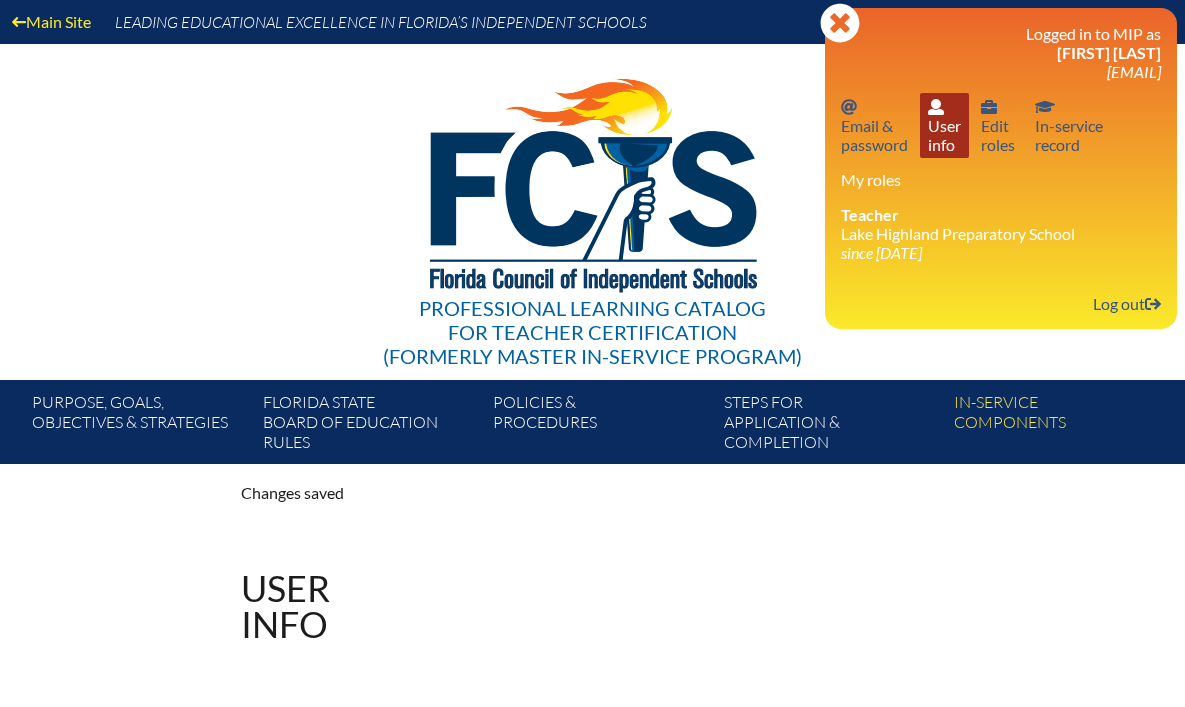 click on "User info
User info" at bounding box center [944, 125] 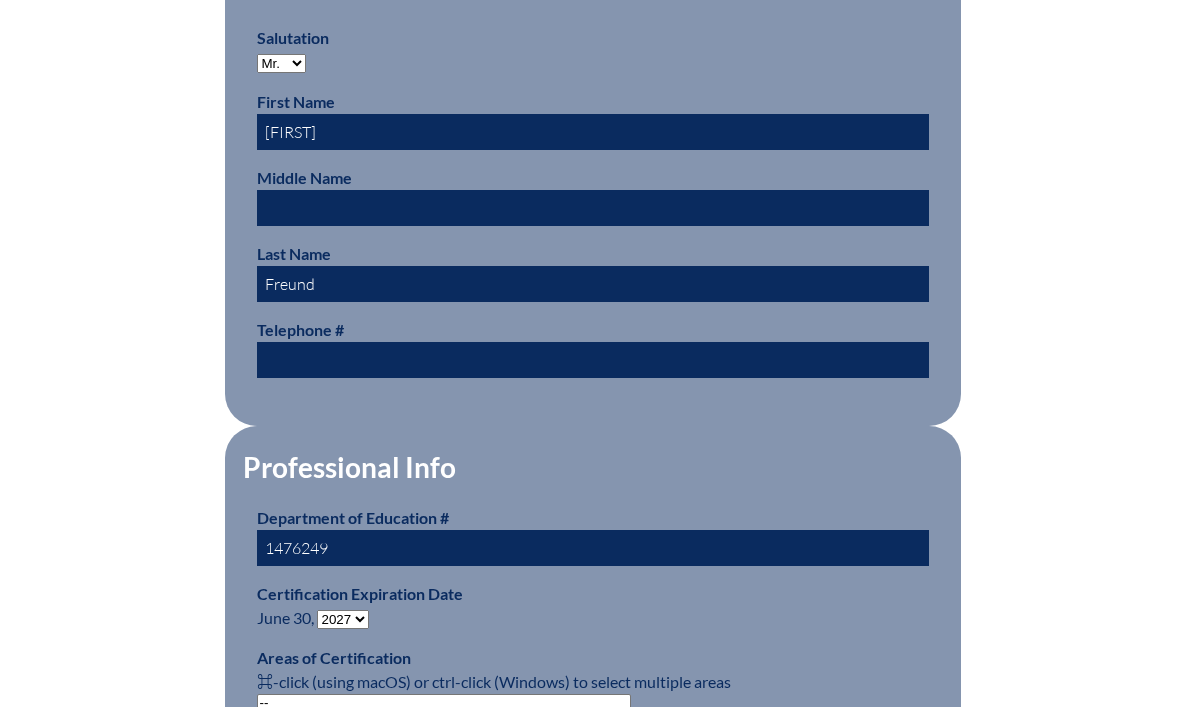 scroll, scrollTop: 1088, scrollLeft: 0, axis: vertical 